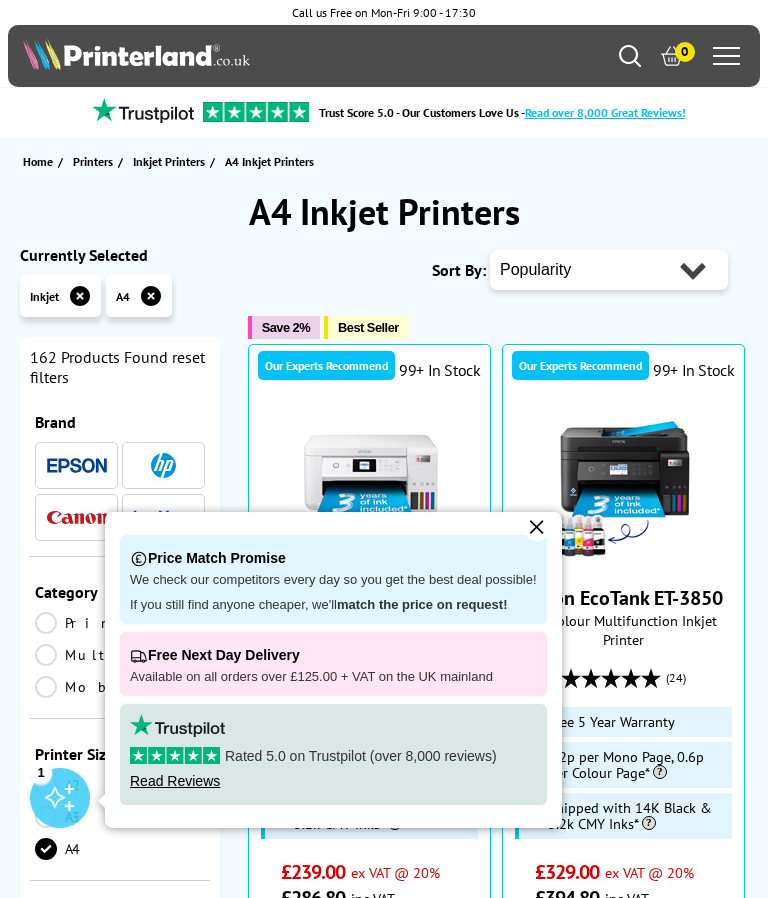 scroll, scrollTop: 0, scrollLeft: 0, axis: both 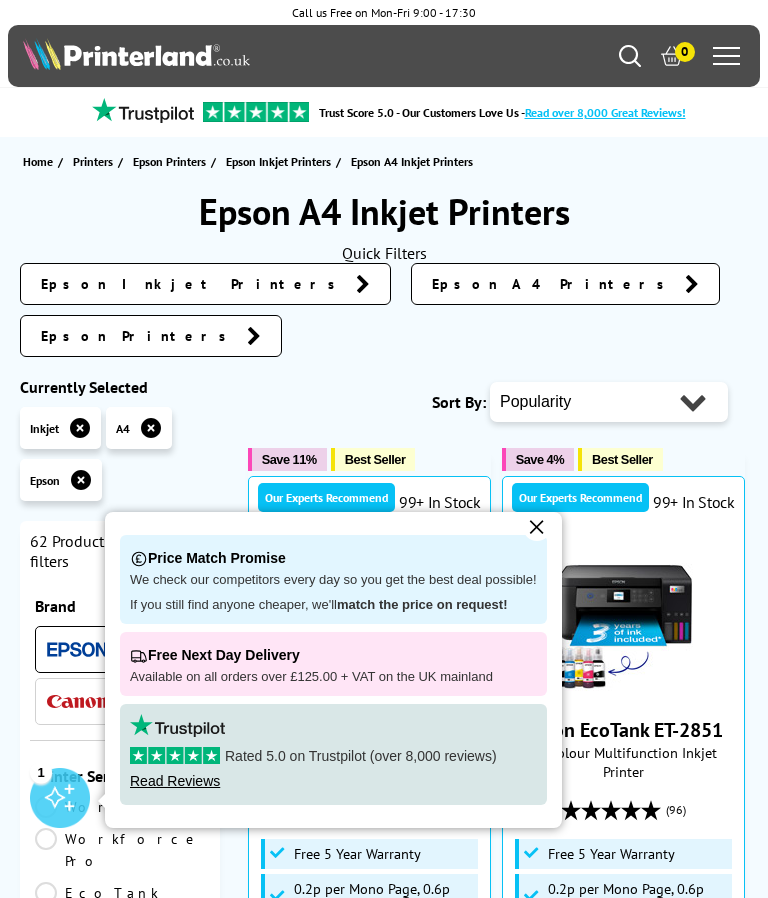 click on "✕" at bounding box center [537, 527] 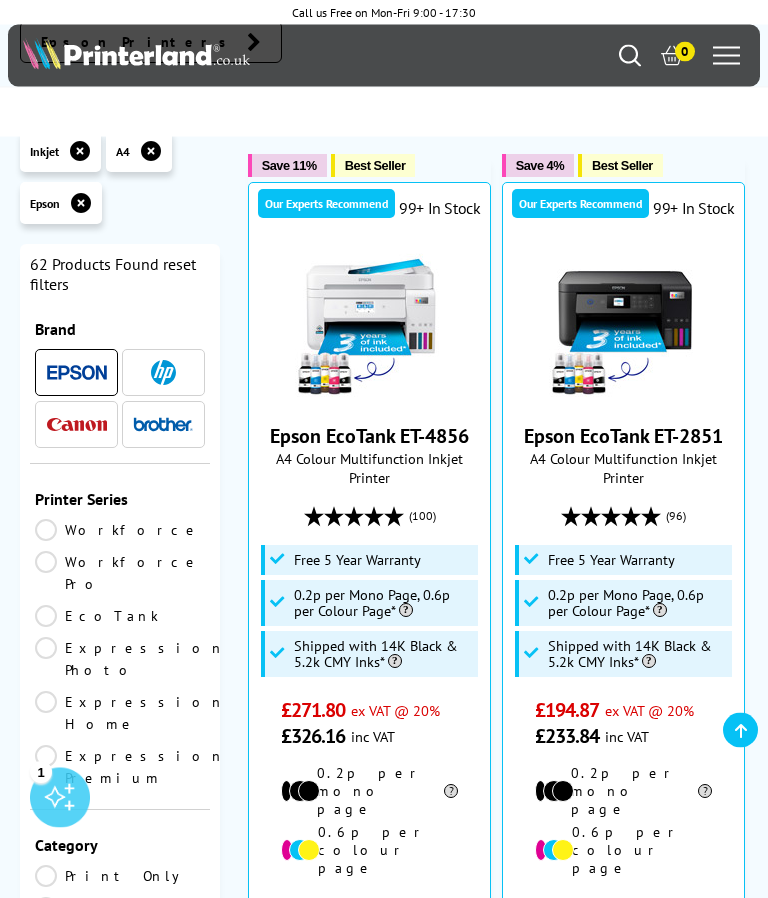 scroll, scrollTop: 295, scrollLeft: 0, axis: vertical 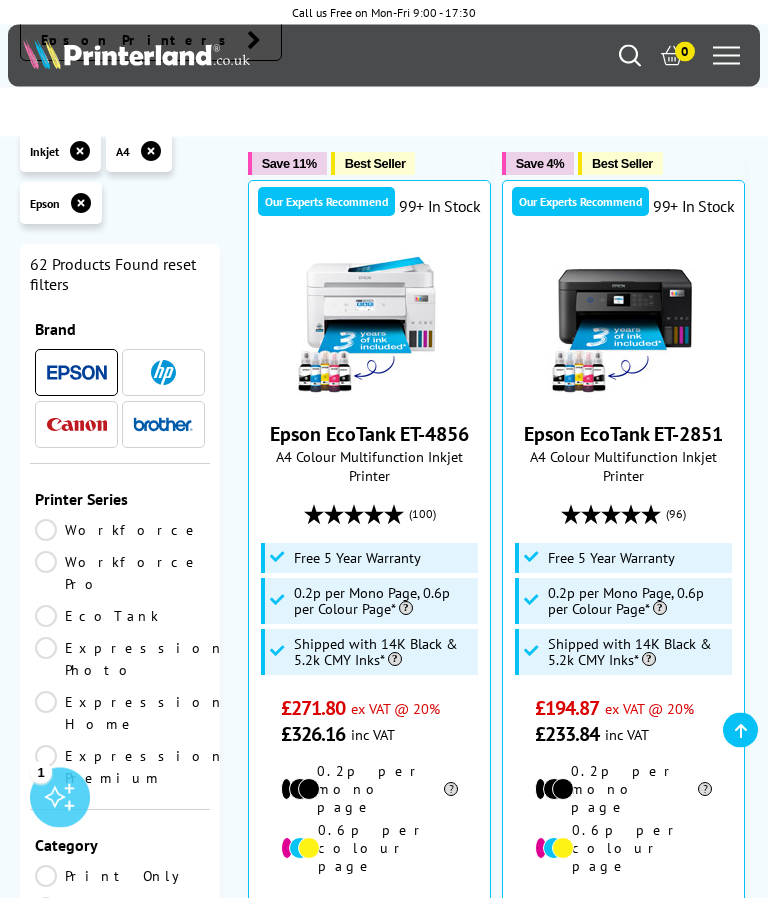 click on "Workforce" at bounding box center (120, 530) 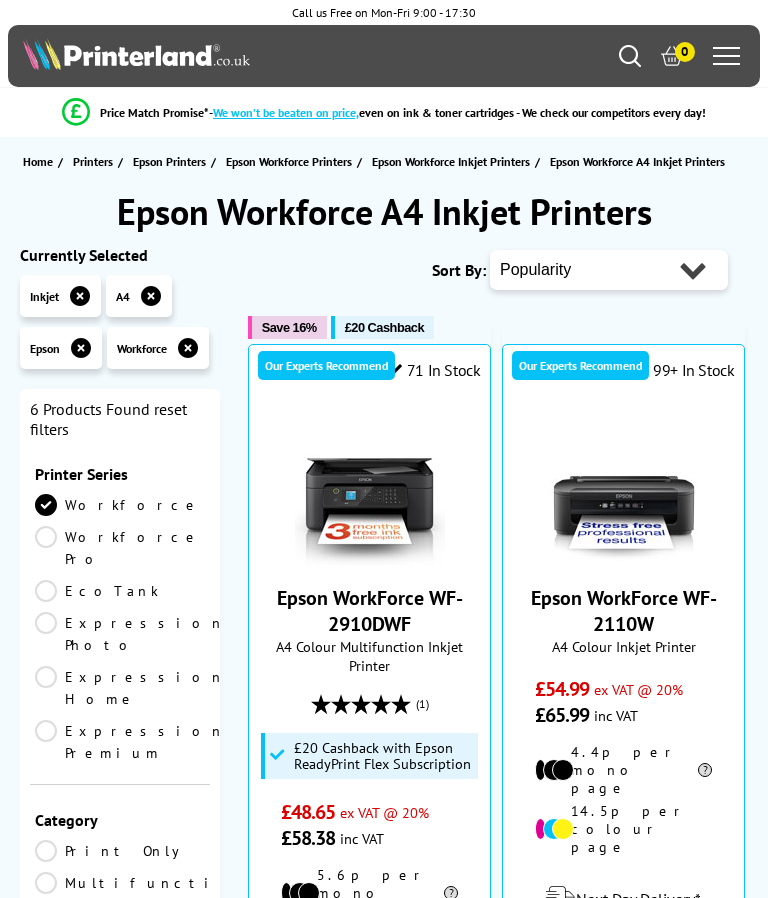 scroll, scrollTop: 0, scrollLeft: 0, axis: both 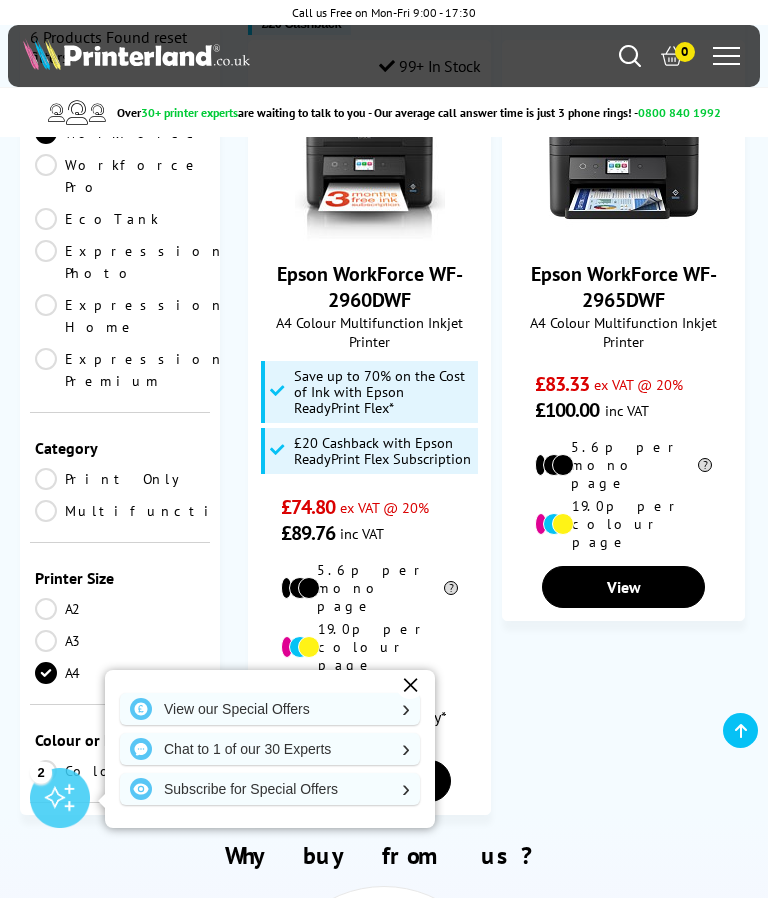 click on "View" at bounding box center (369, 781) 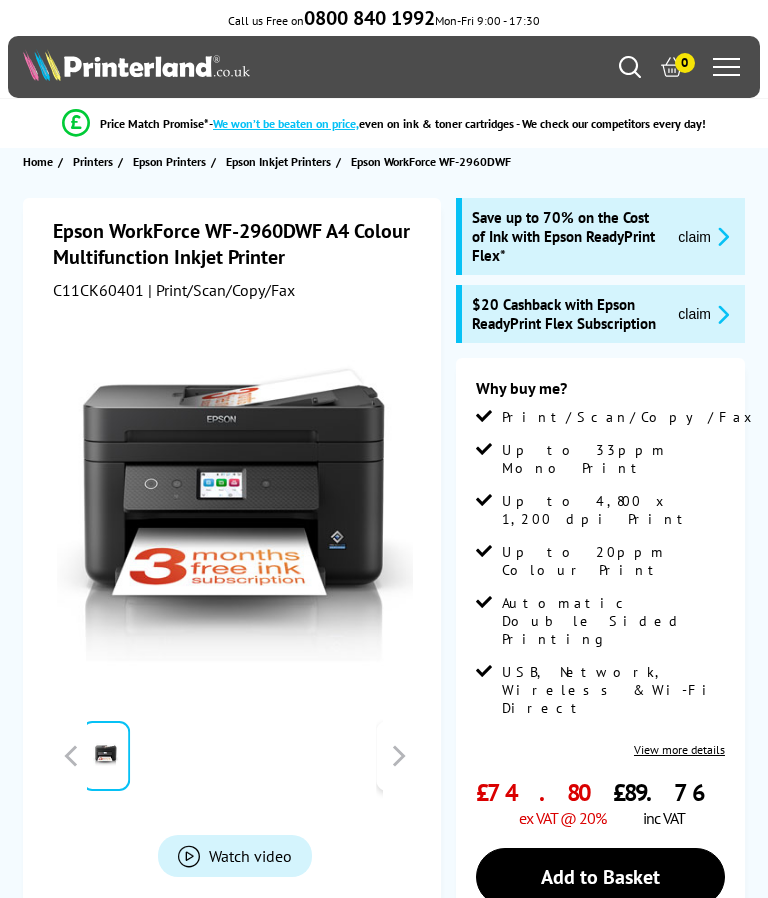 scroll, scrollTop: 0, scrollLeft: 0, axis: both 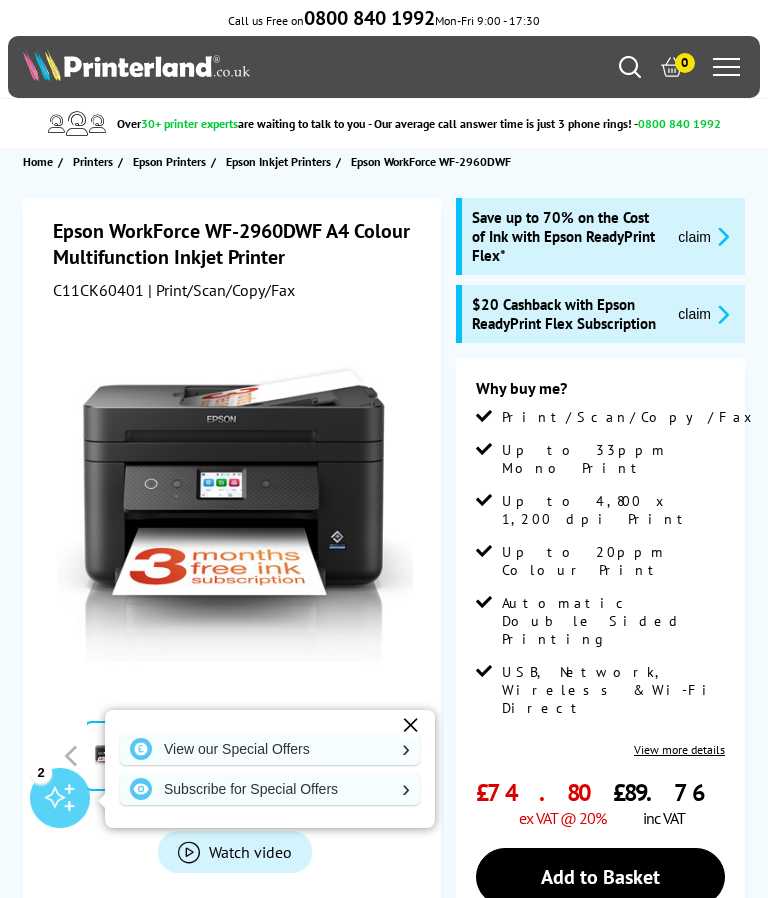 click on "Add to Basket" at bounding box center (600, 877) 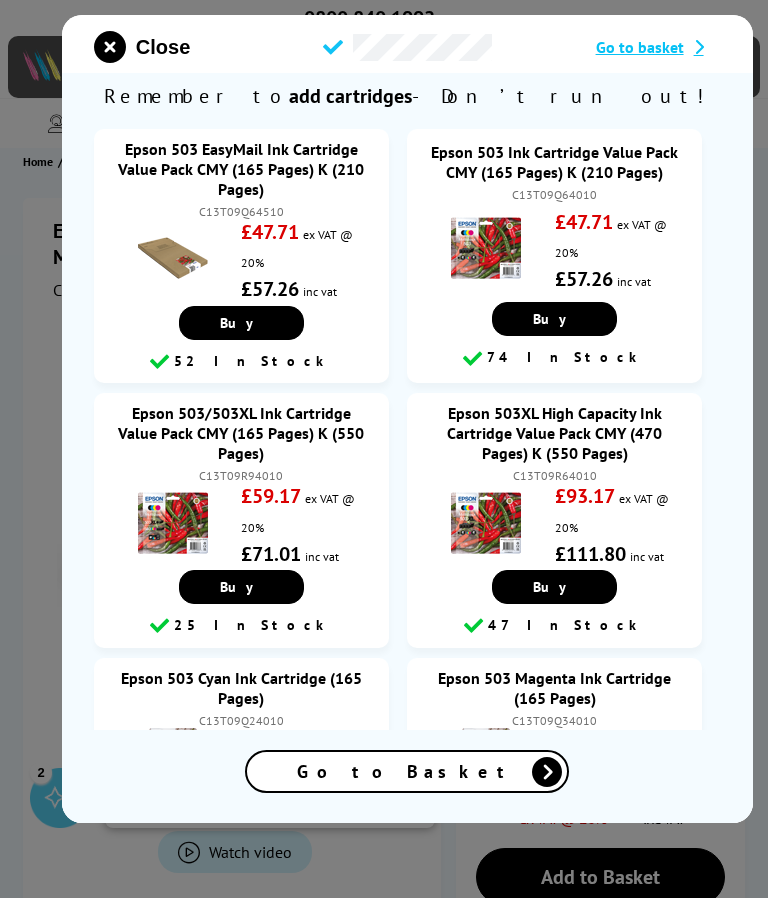click at bounding box center (110, 47) 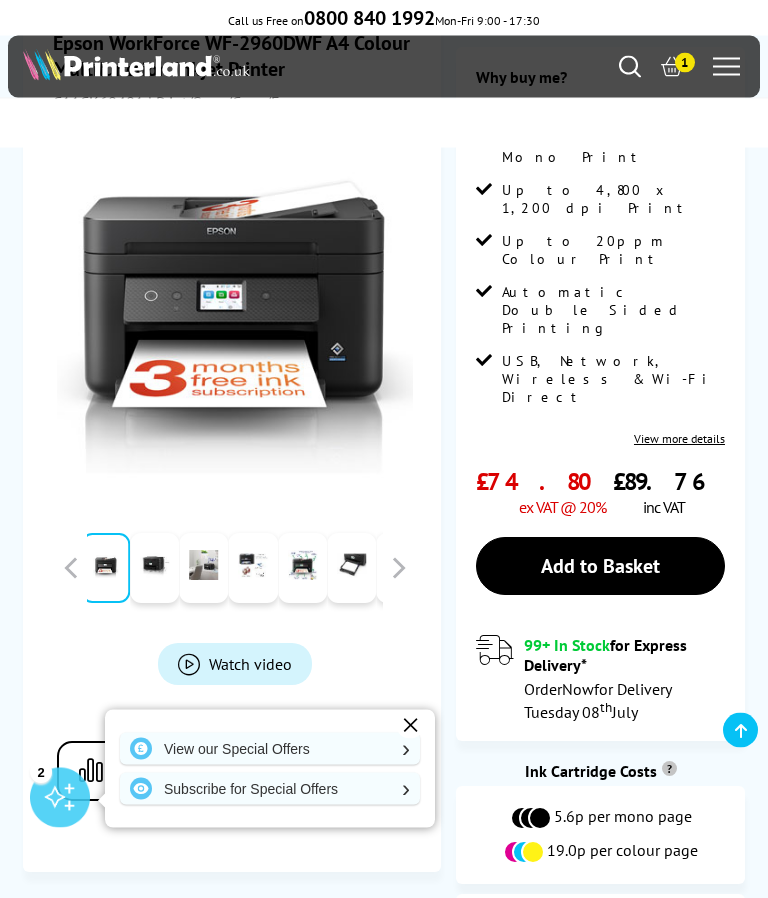 scroll, scrollTop: 311, scrollLeft: 0, axis: vertical 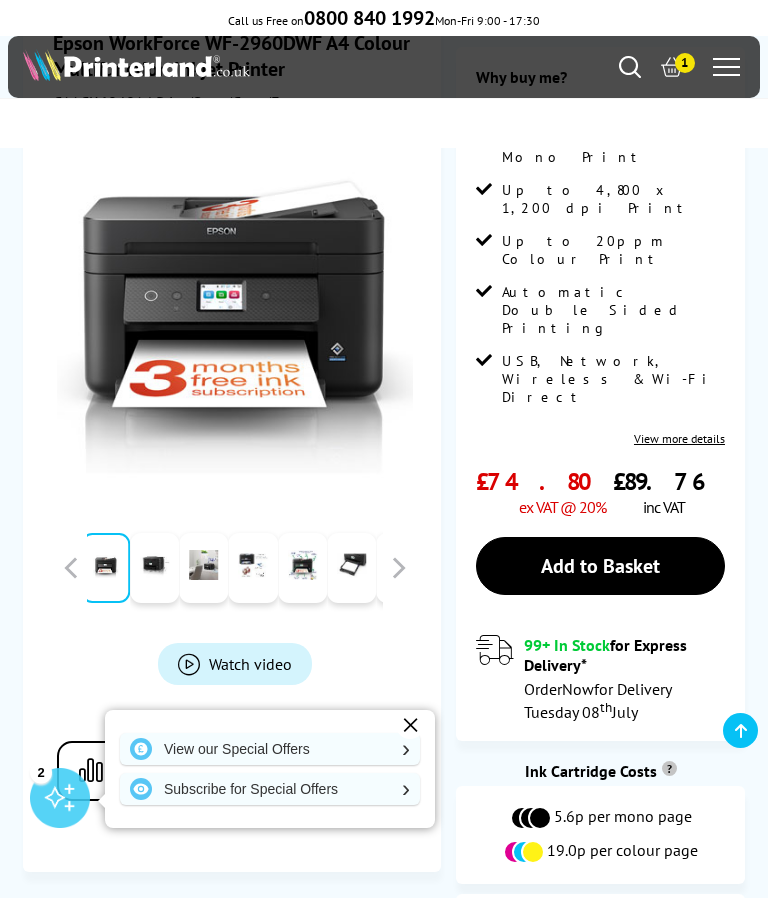 click at bounding box center (672, 67) 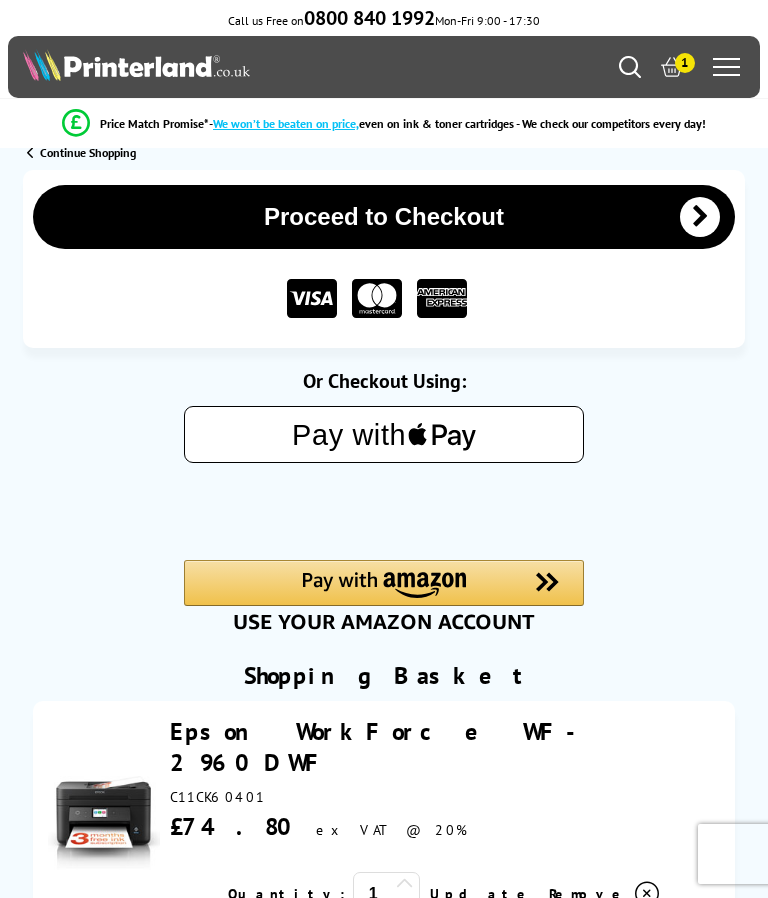 scroll, scrollTop: 210, scrollLeft: 0, axis: vertical 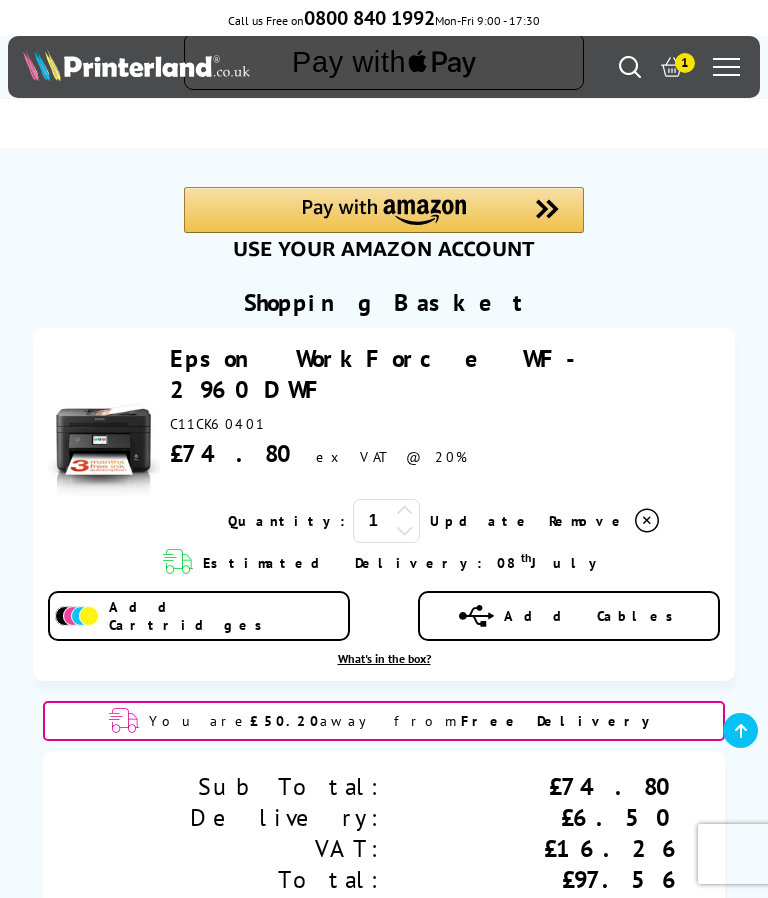 click on "1" at bounding box center [685, 63] 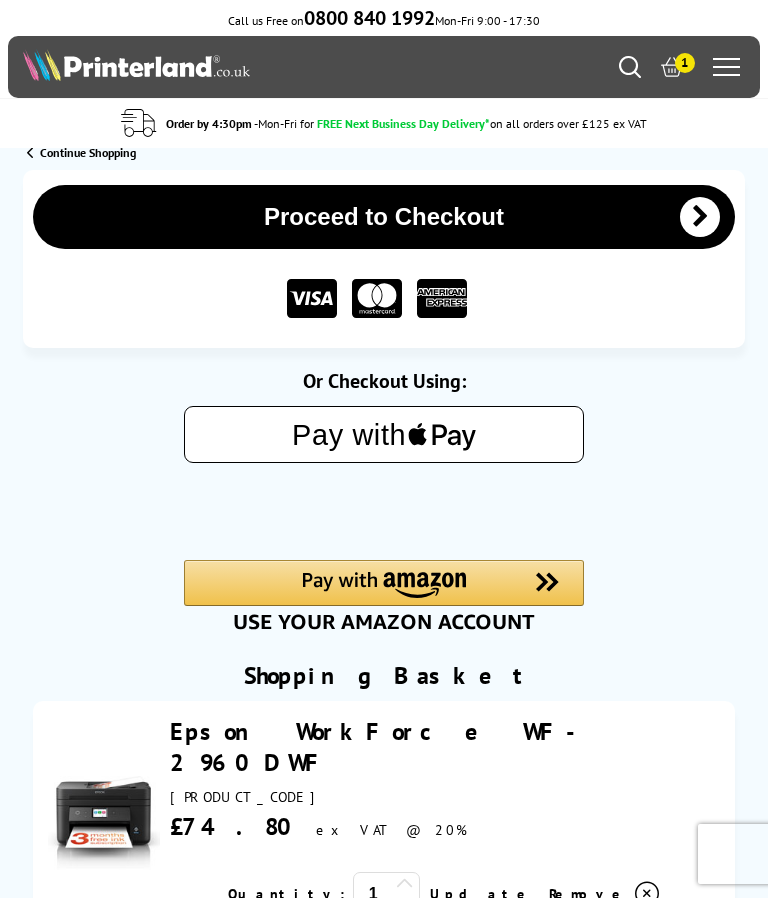 scroll, scrollTop: 0, scrollLeft: 0, axis: both 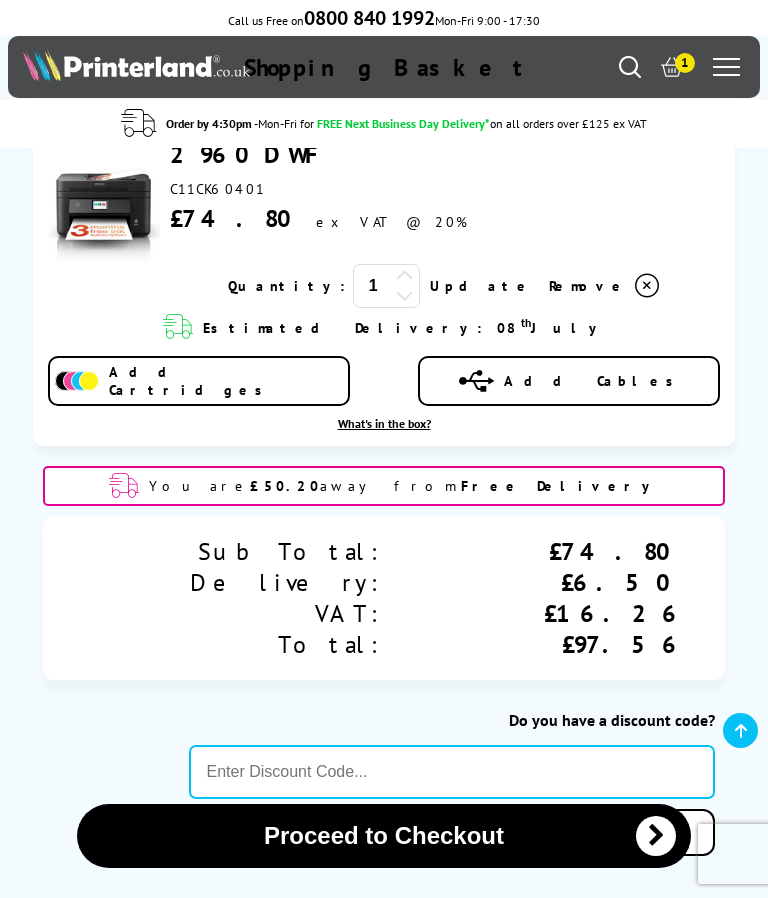 click on "1" at bounding box center (685, 63) 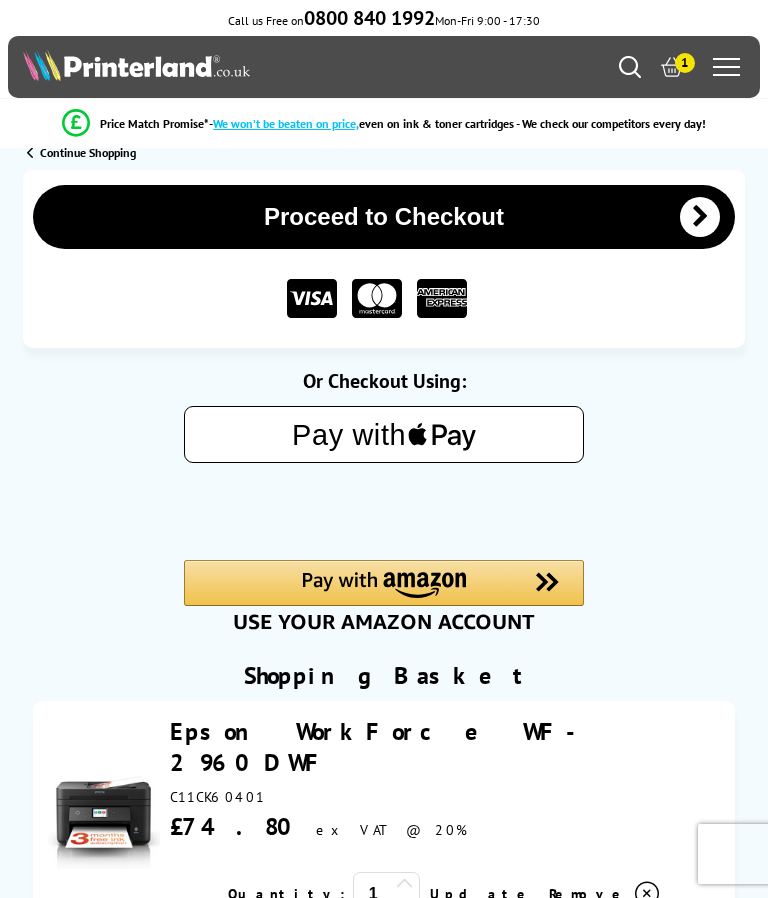scroll, scrollTop: 0, scrollLeft: 0, axis: both 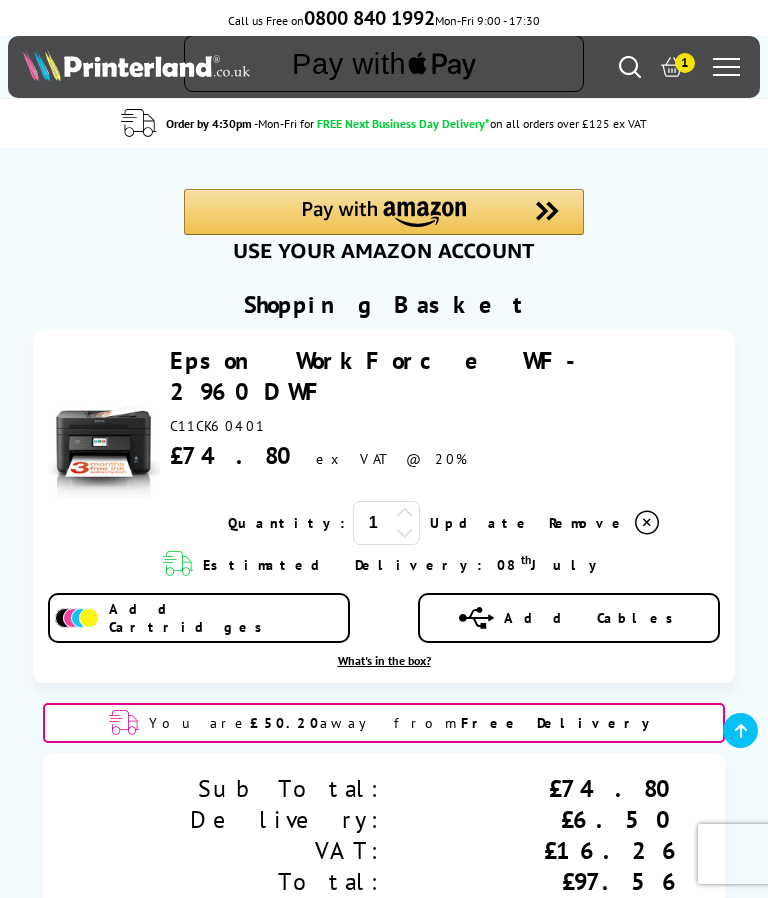 click at bounding box center (647, 523) 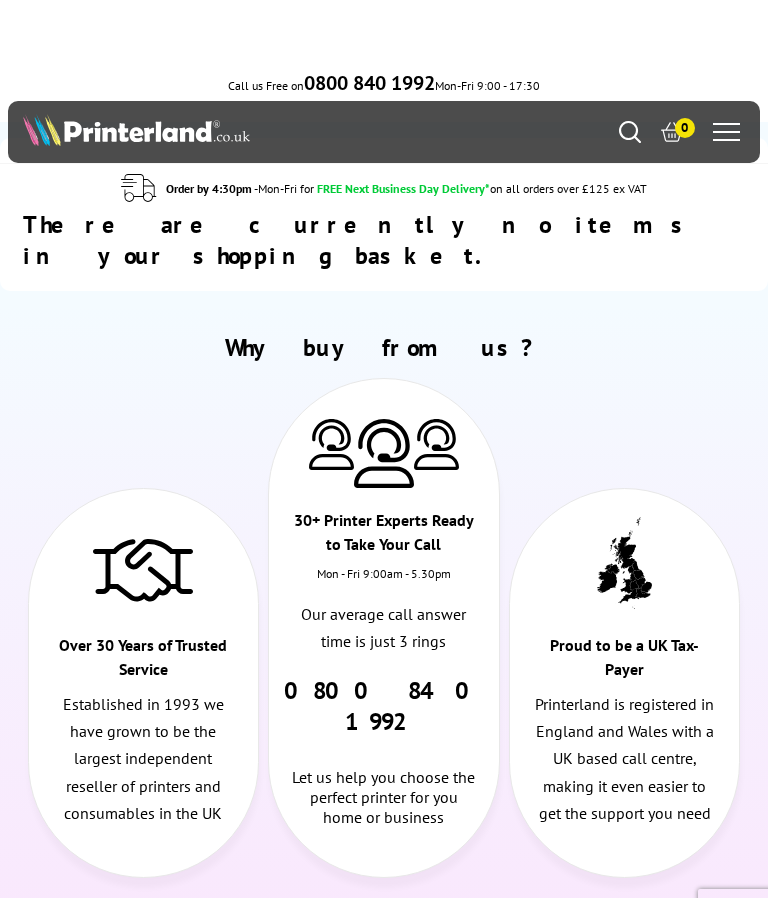 scroll, scrollTop: 0, scrollLeft: 0, axis: both 